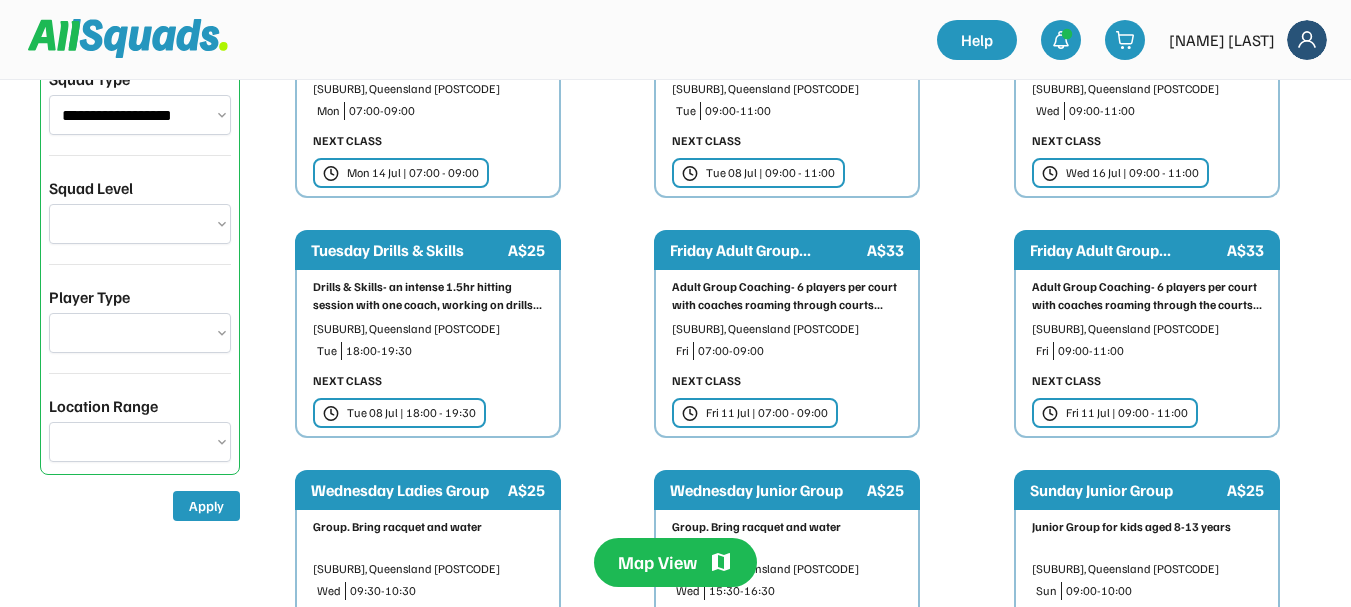 scroll, scrollTop: 300, scrollLeft: 0, axis: vertical 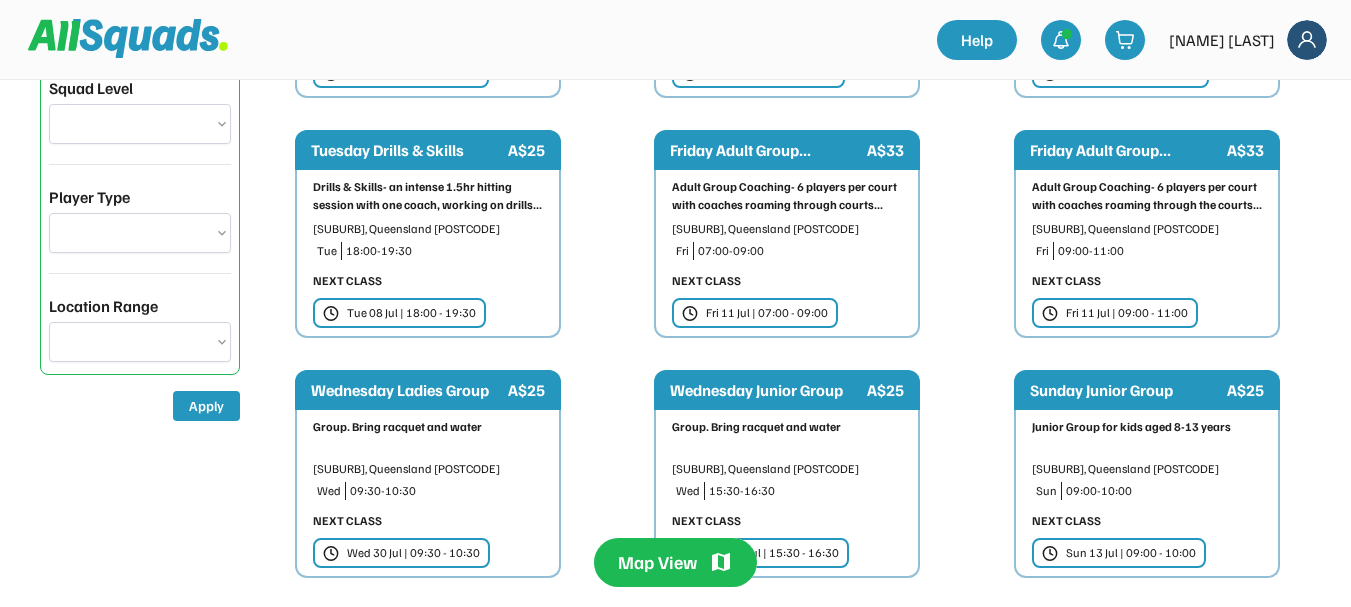 click on "Fri 11 Jul | 07:00 - 09:00" at bounding box center [767, 313] 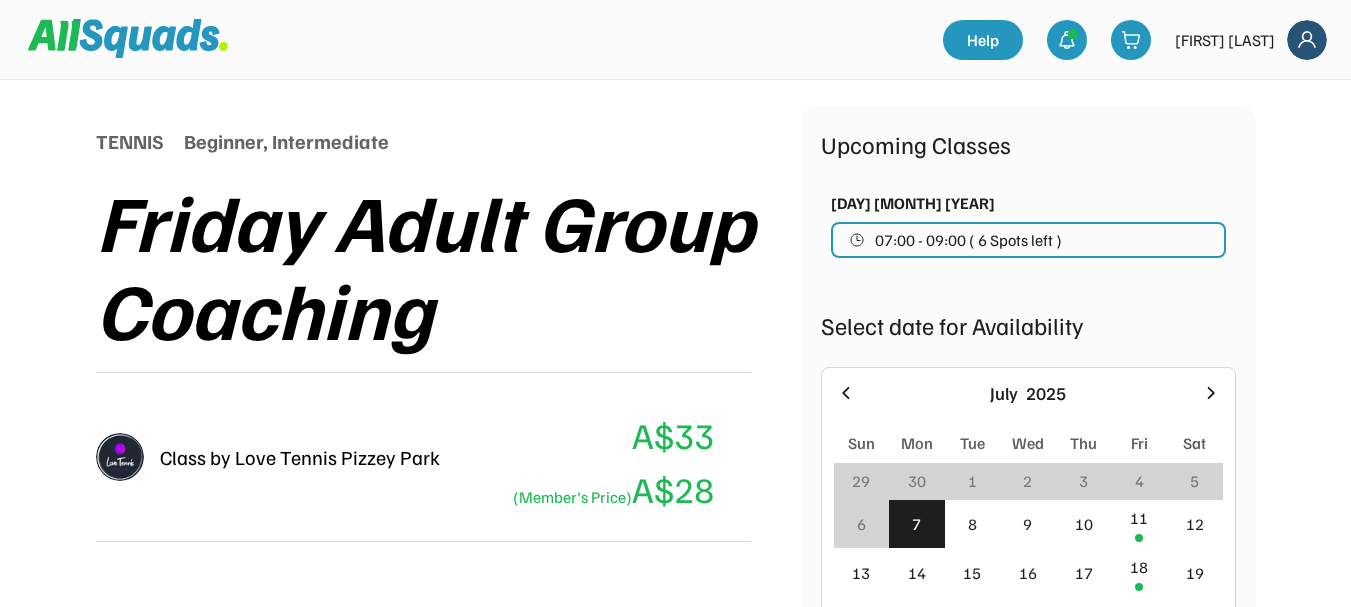 scroll, scrollTop: 300, scrollLeft: 0, axis: vertical 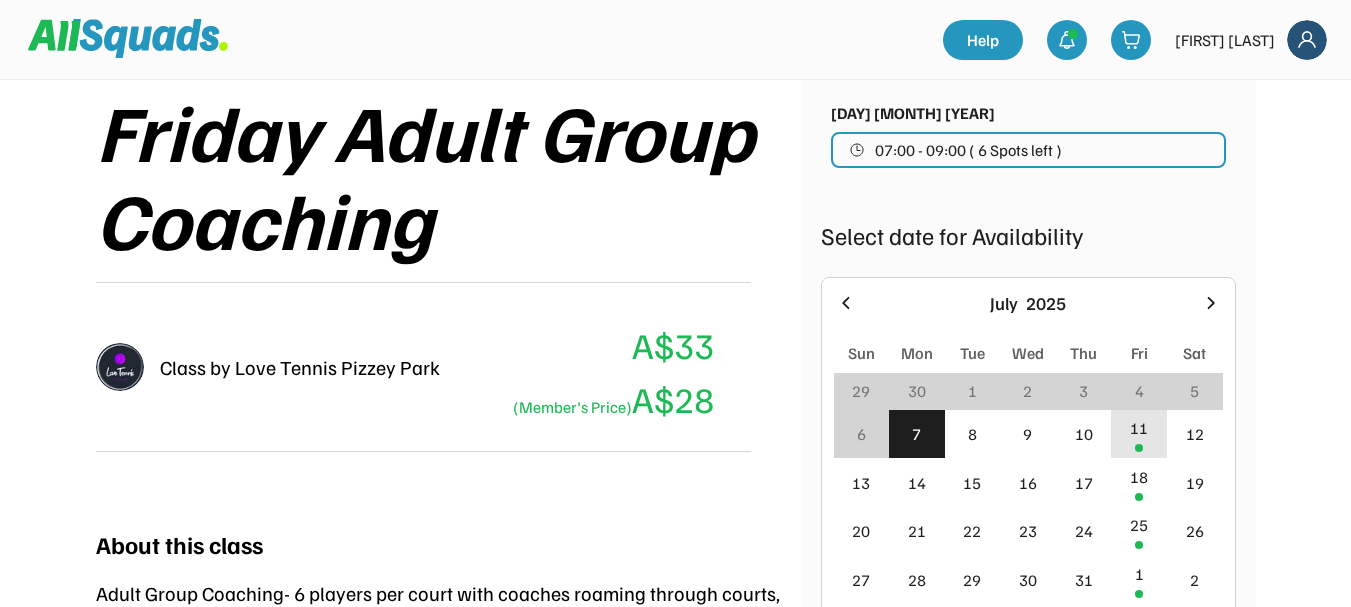 click on "11" at bounding box center (1139, 428) 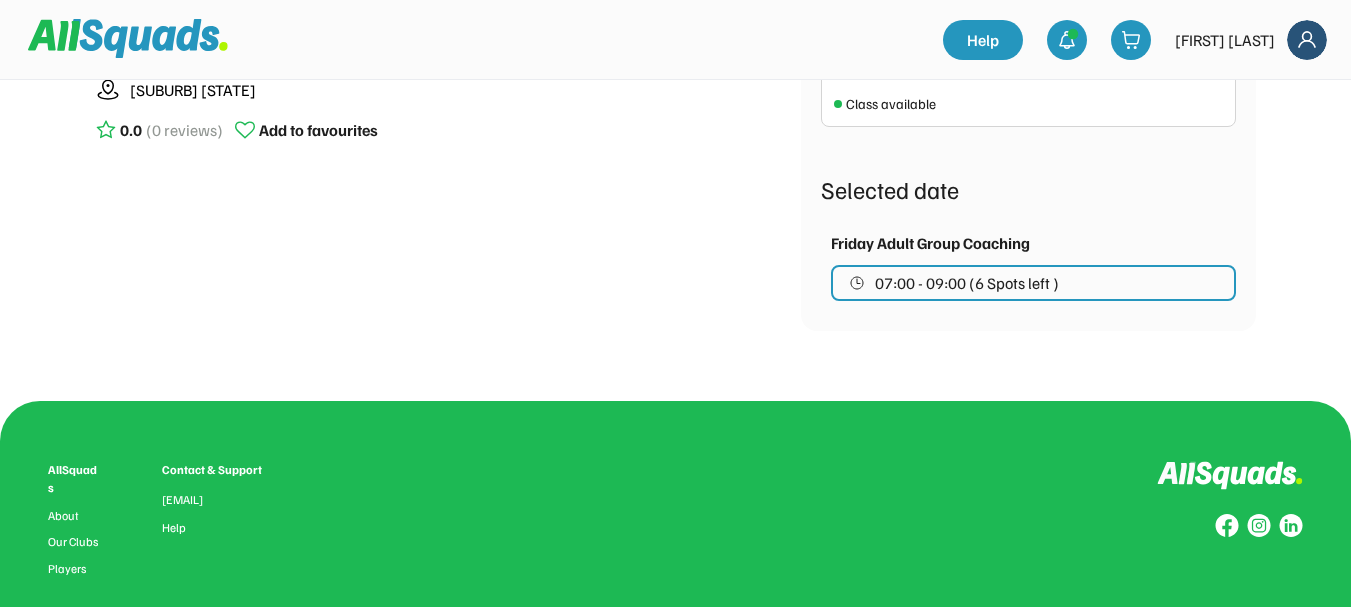 scroll, scrollTop: 900, scrollLeft: 0, axis: vertical 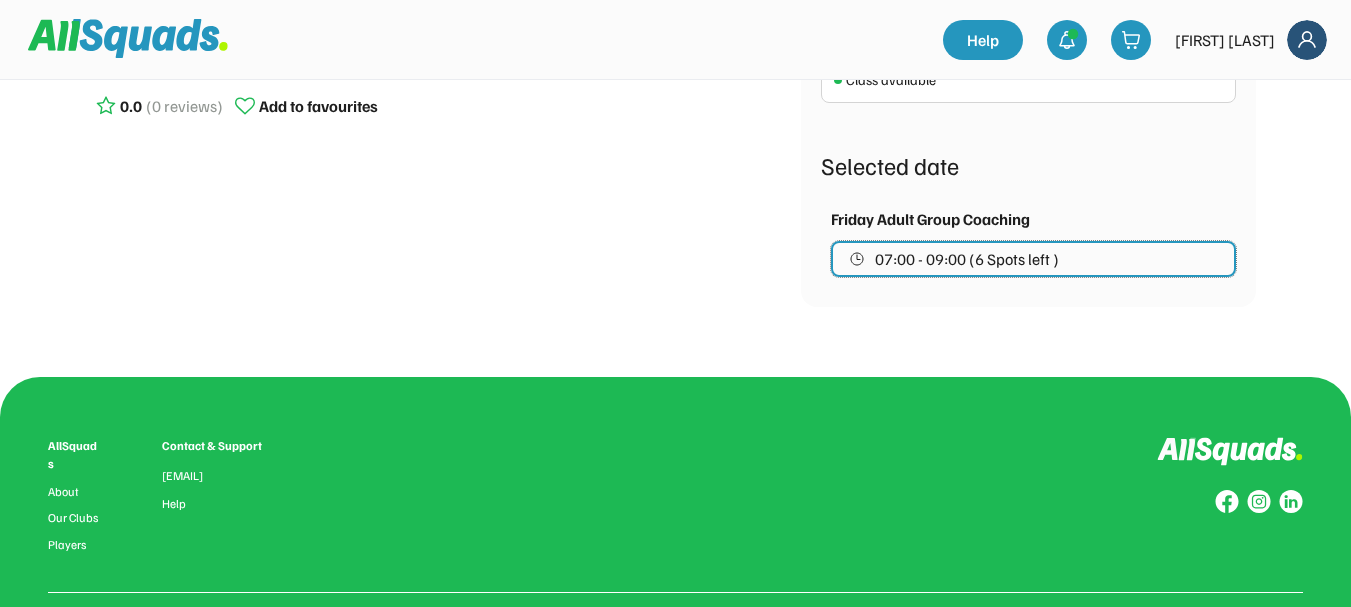 click on "07:00 - 09:00 (6 Spots left )" at bounding box center (967, 259) 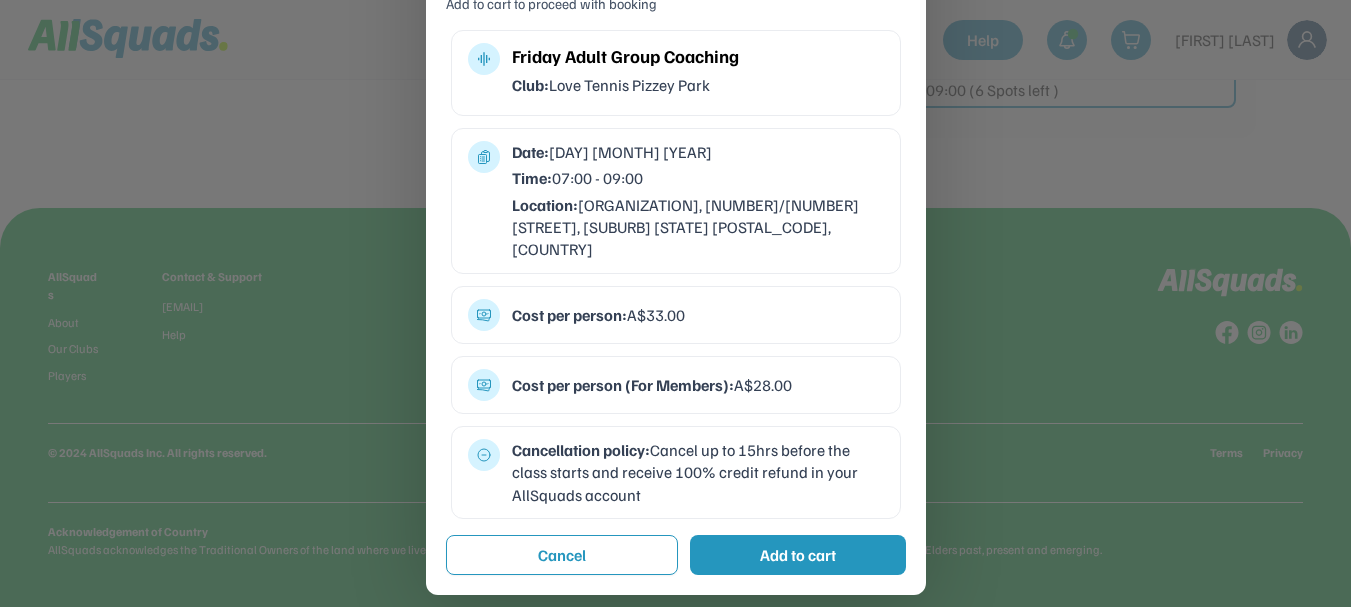 scroll, scrollTop: 1070, scrollLeft: 0, axis: vertical 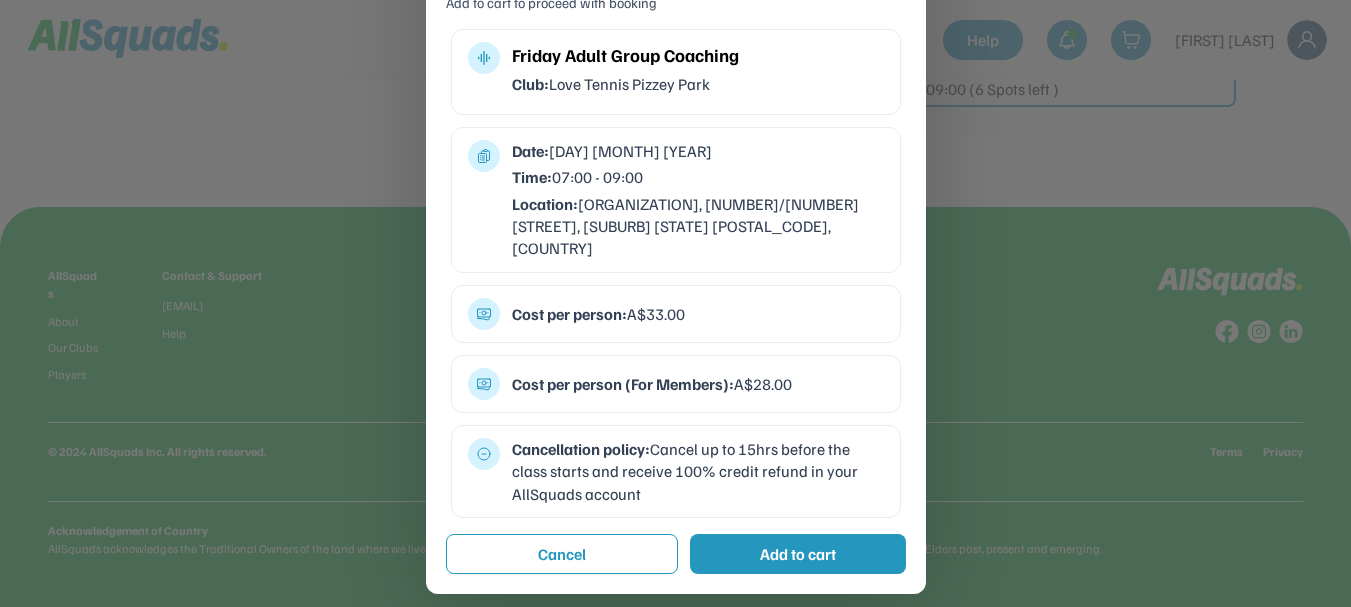 click on "Add to cart" at bounding box center (798, 554) 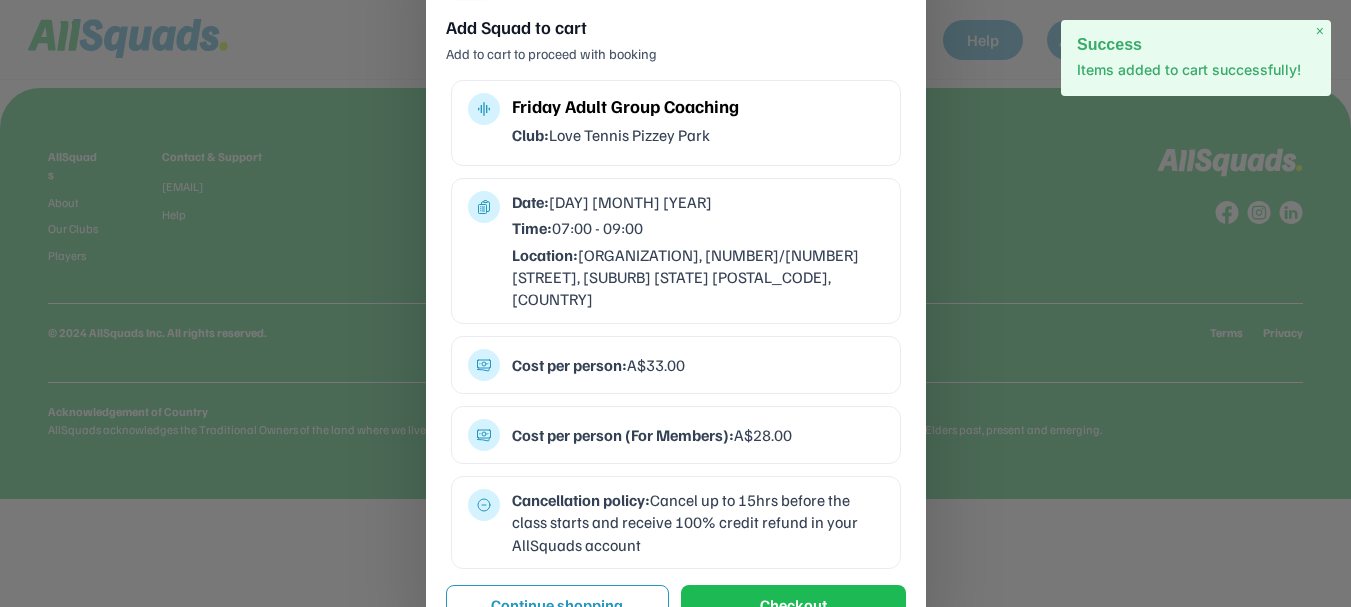 scroll, scrollTop: 1205, scrollLeft: 0, axis: vertical 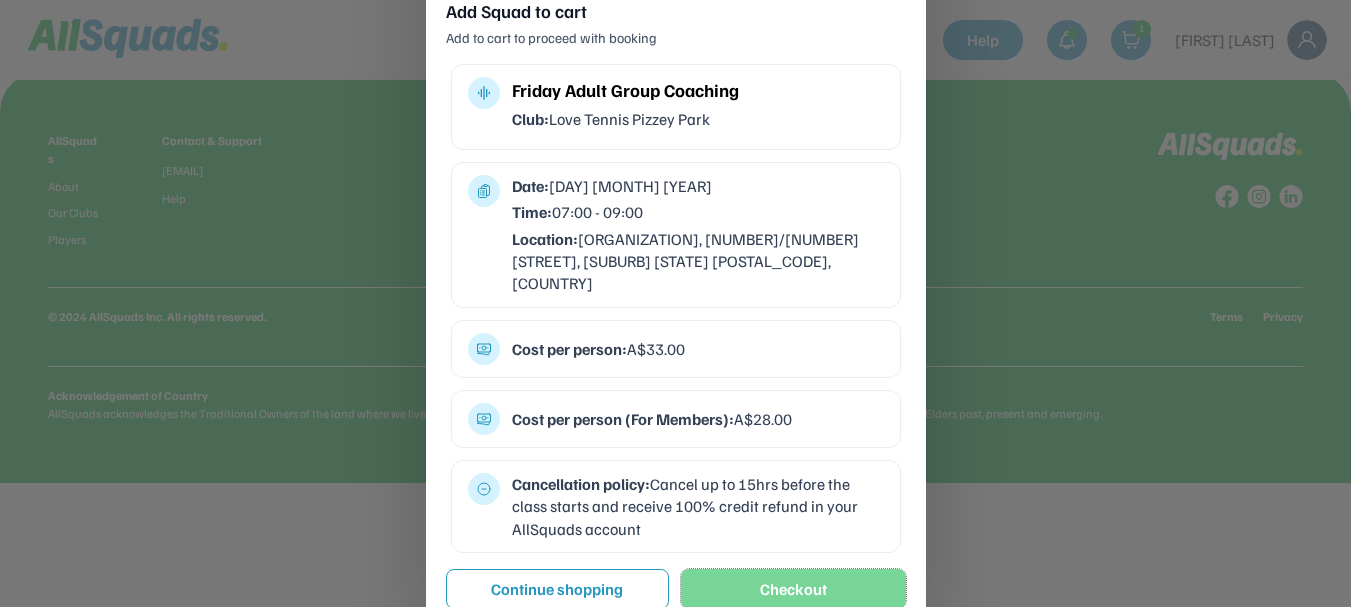 click on "Checkout" at bounding box center (793, 589) 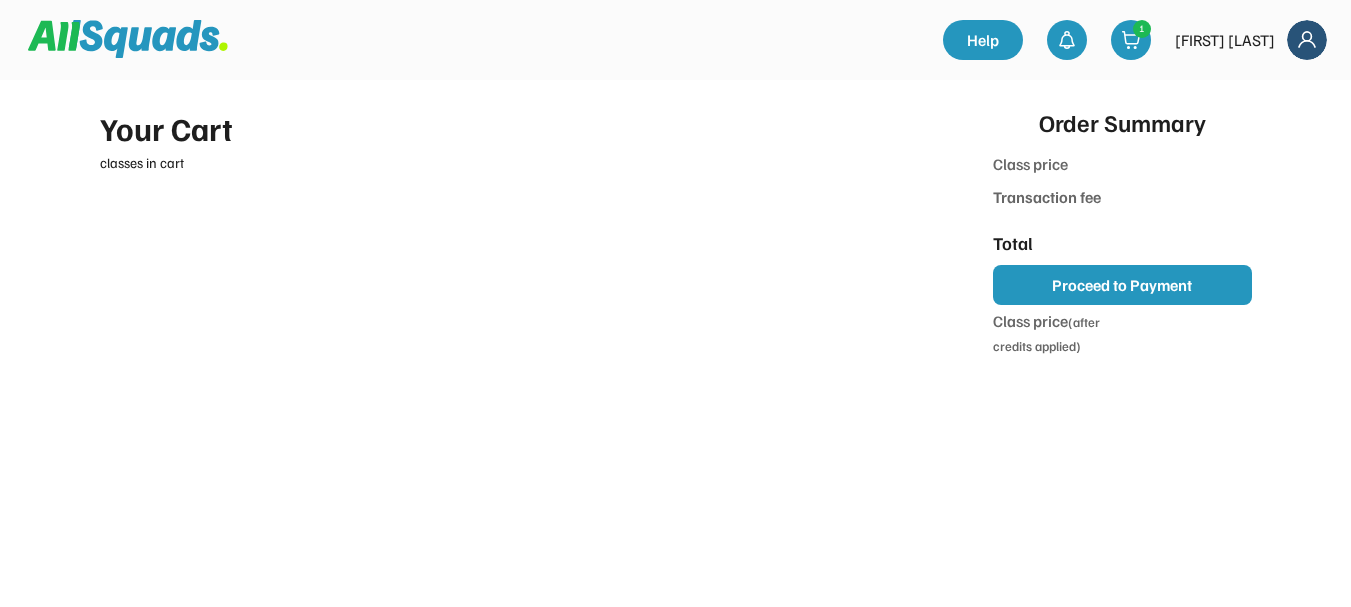 scroll, scrollTop: 0, scrollLeft: 0, axis: both 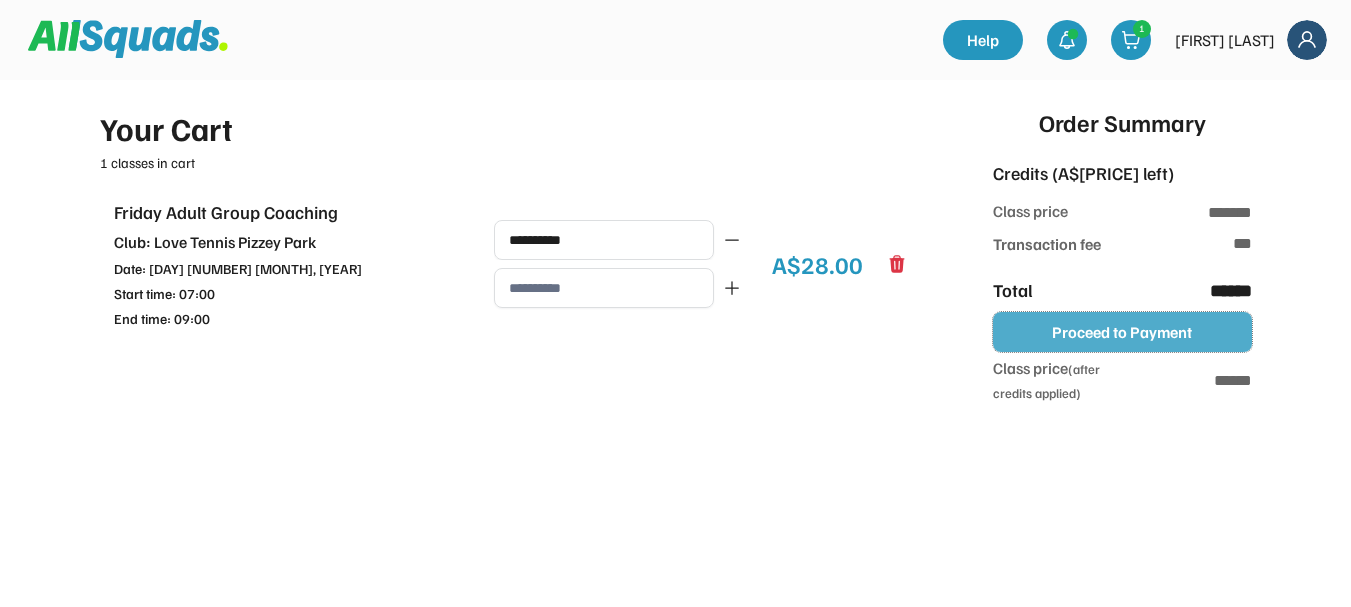 click on "Proceed to Payment" at bounding box center [1122, 332] 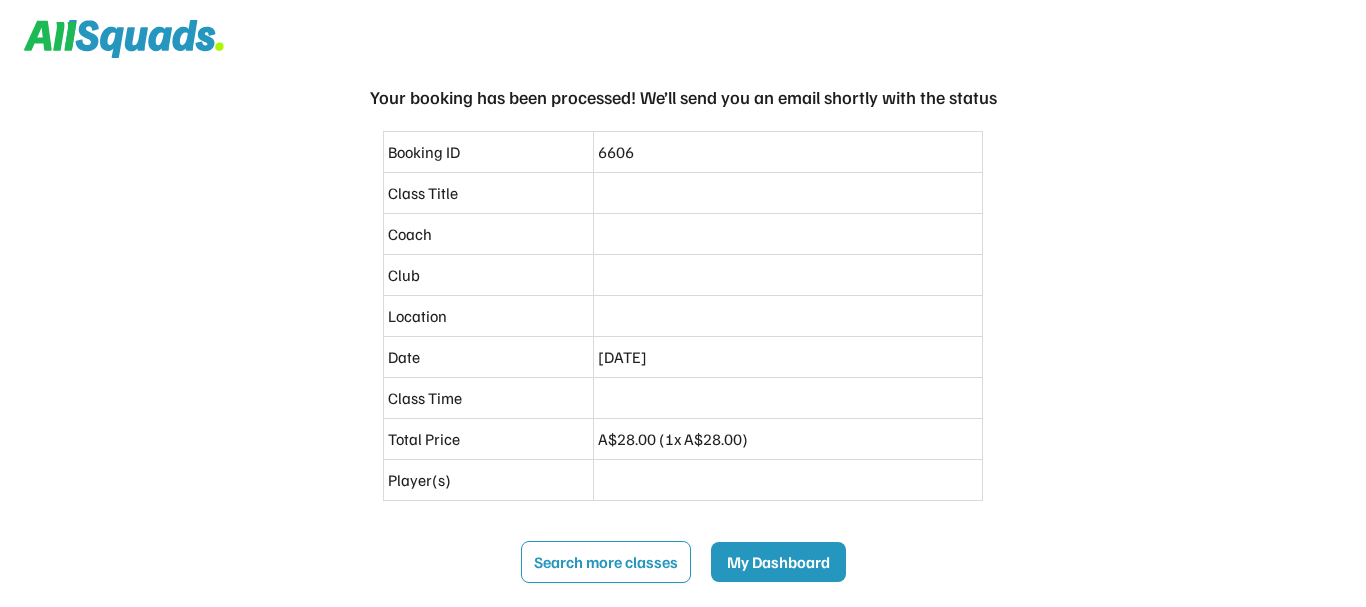 scroll, scrollTop: 0, scrollLeft: 0, axis: both 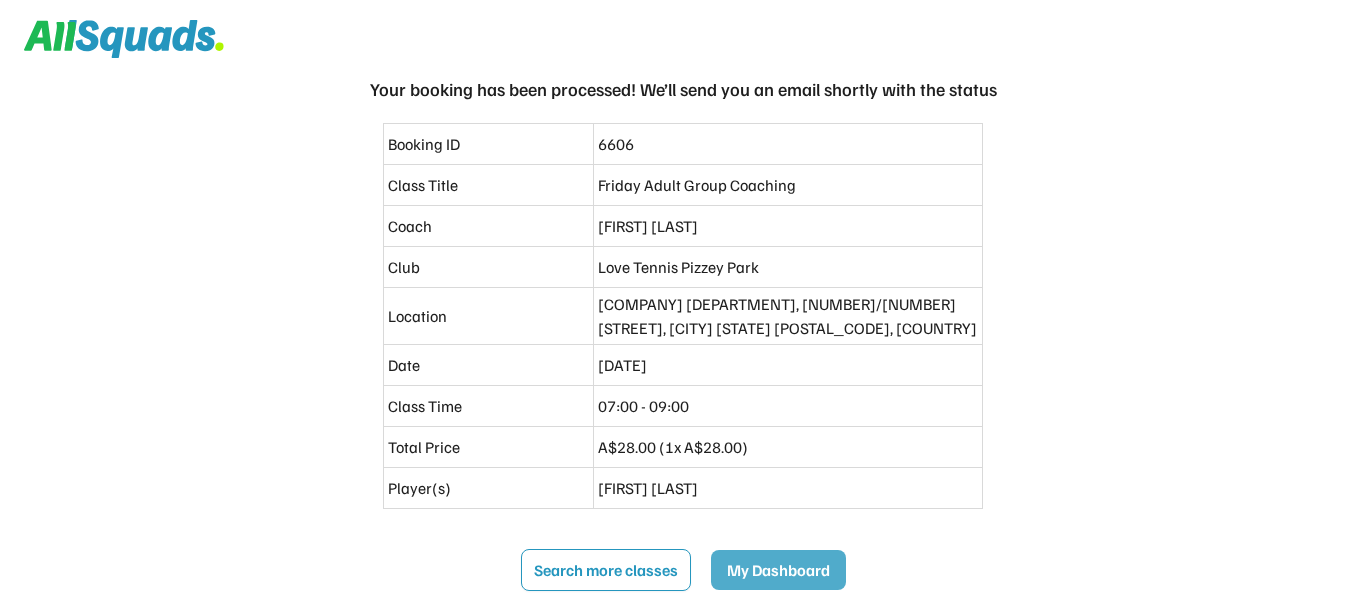 click on "My Dashboard" at bounding box center (778, 570) 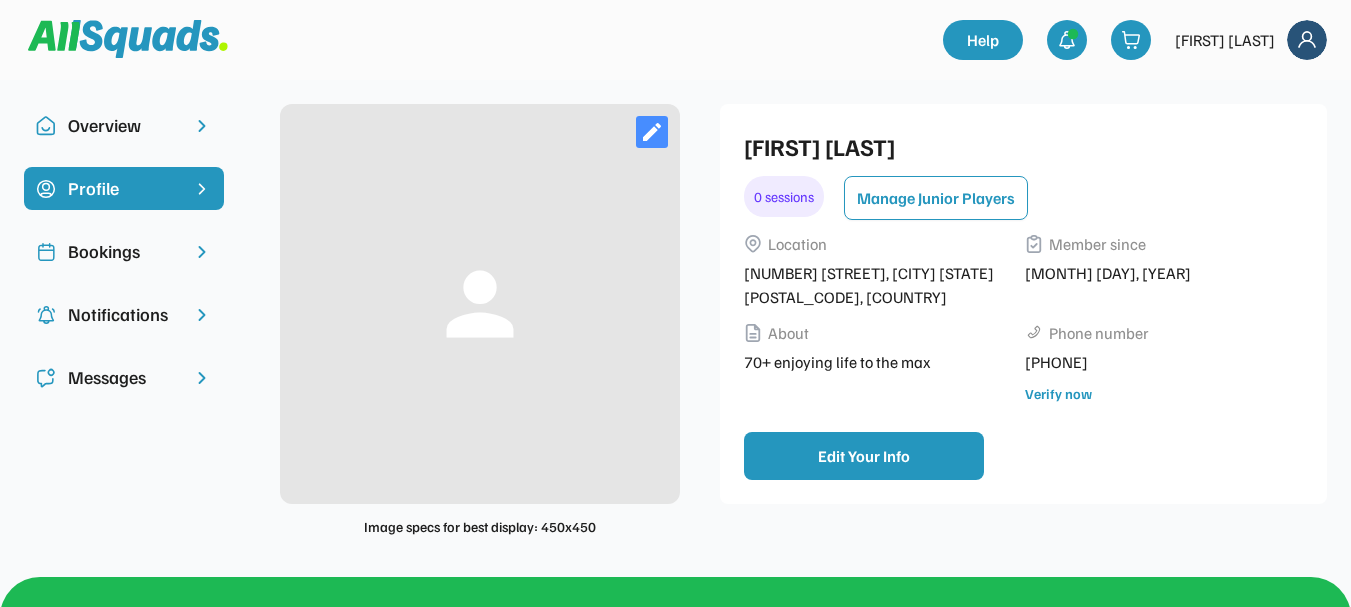 scroll, scrollTop: 0, scrollLeft: 0, axis: both 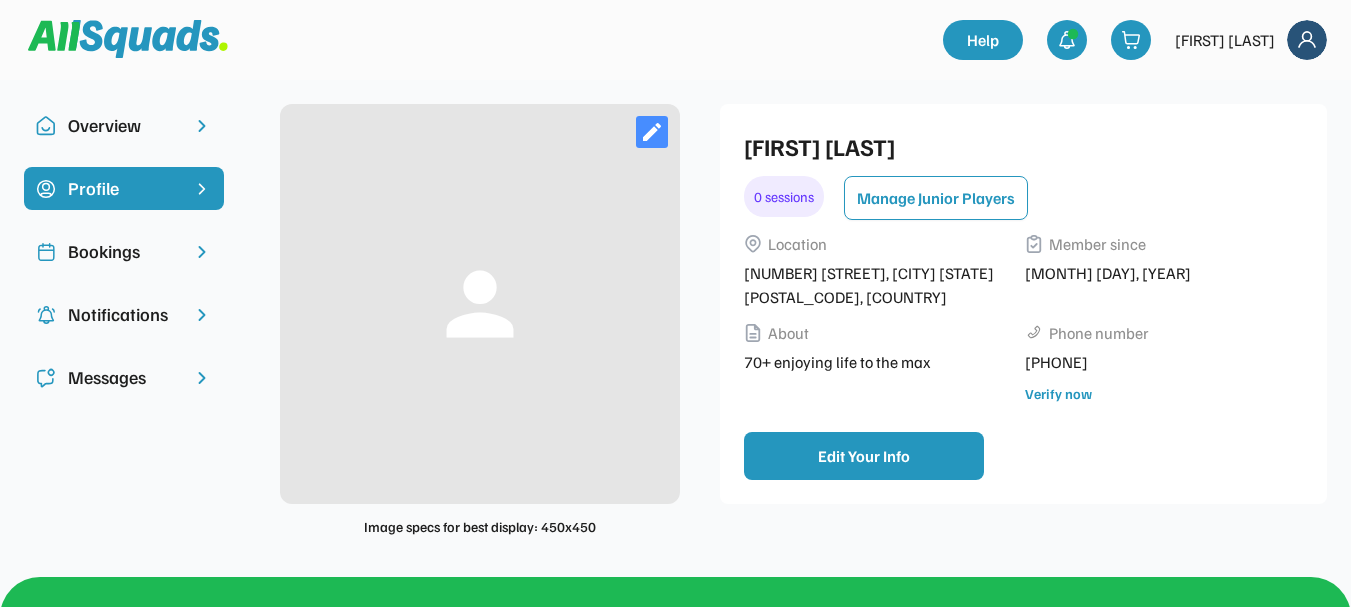 click on "Overview" at bounding box center [124, 125] 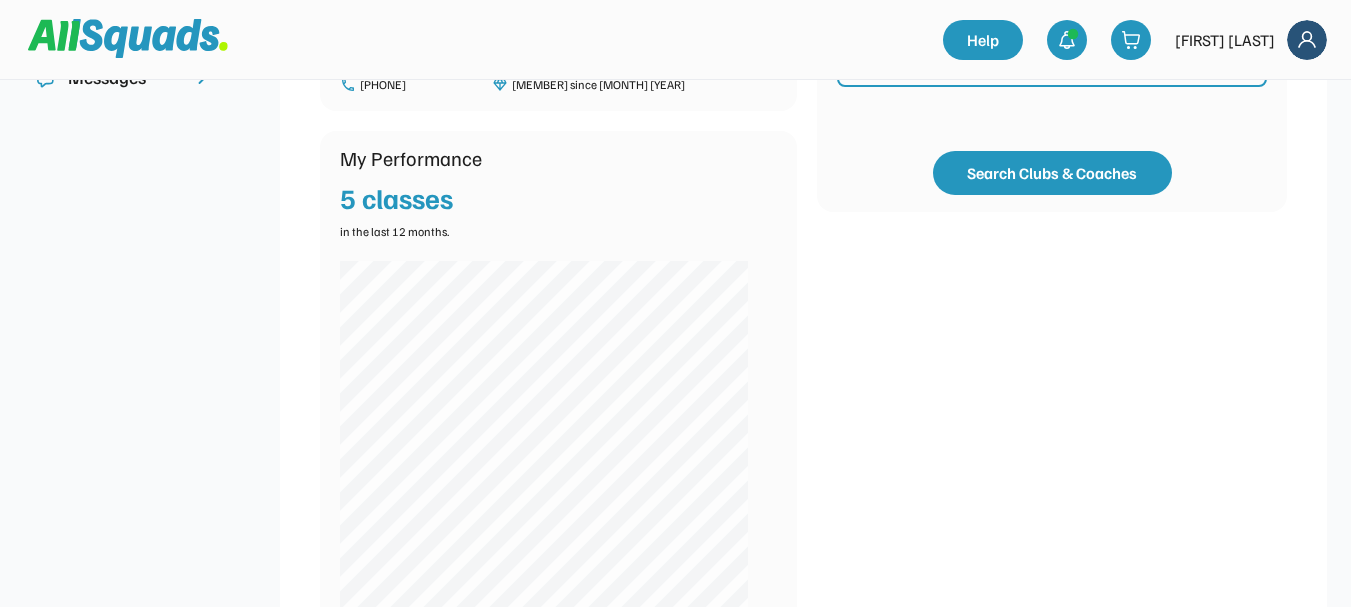 scroll, scrollTop: 0, scrollLeft: 0, axis: both 